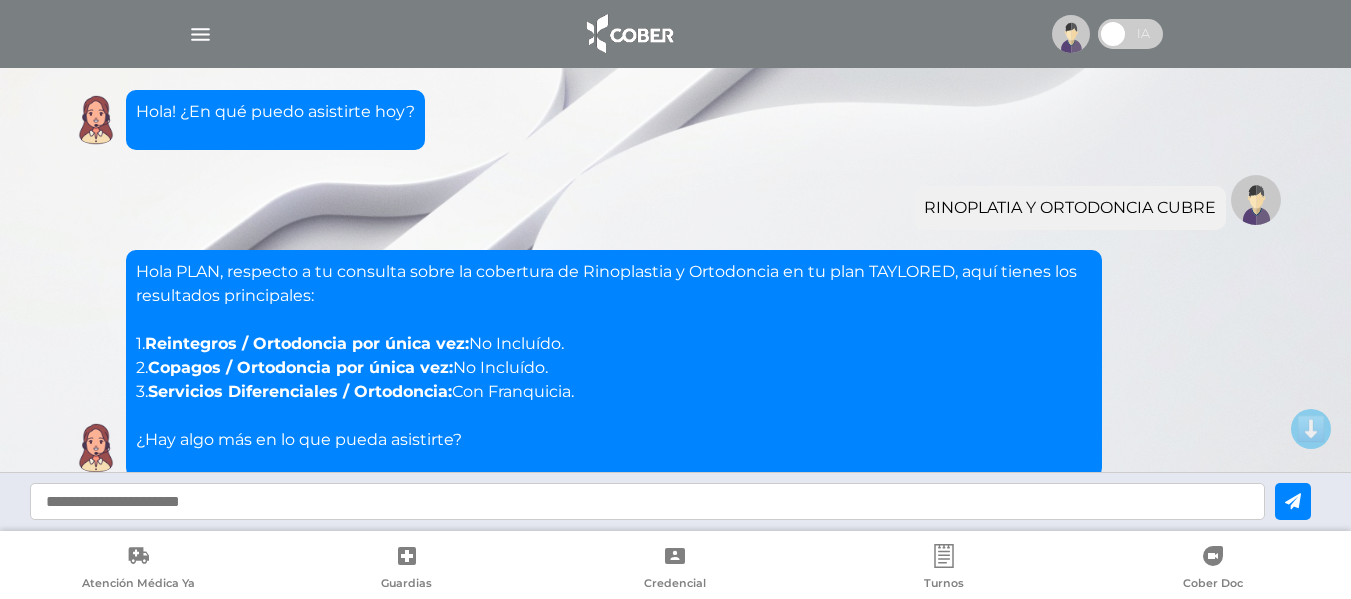 scroll, scrollTop: 365, scrollLeft: 0, axis: vertical 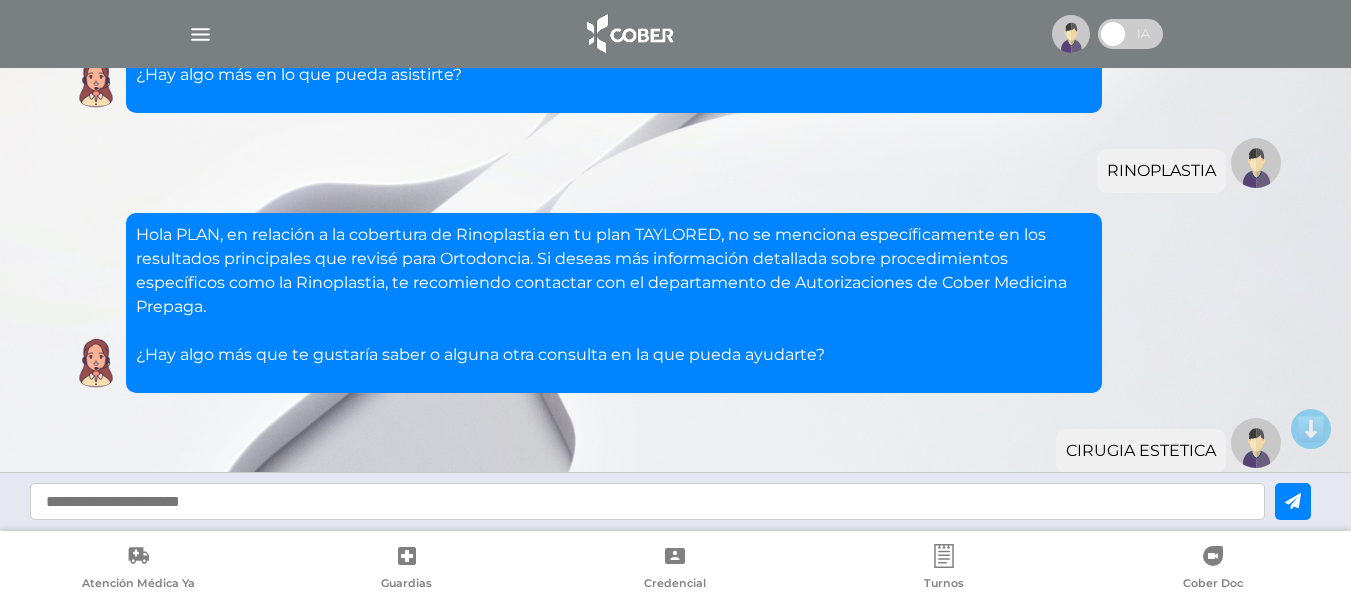 click at bounding box center [1130, 34] 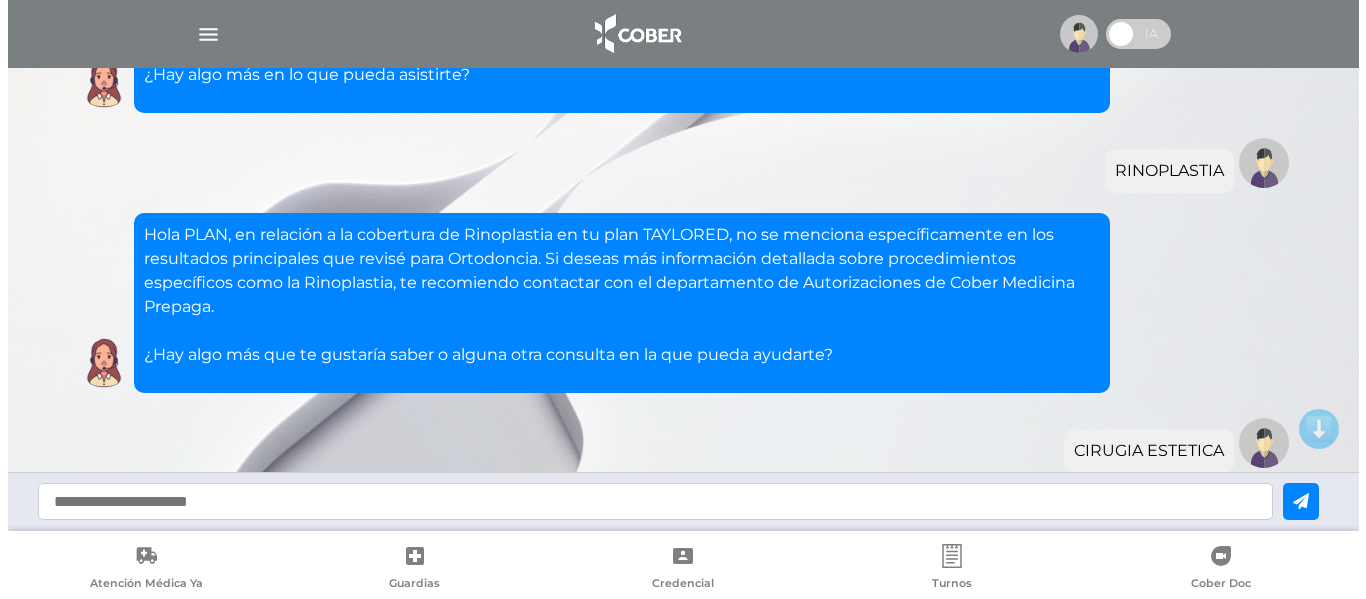 scroll, scrollTop: 0, scrollLeft: 0, axis: both 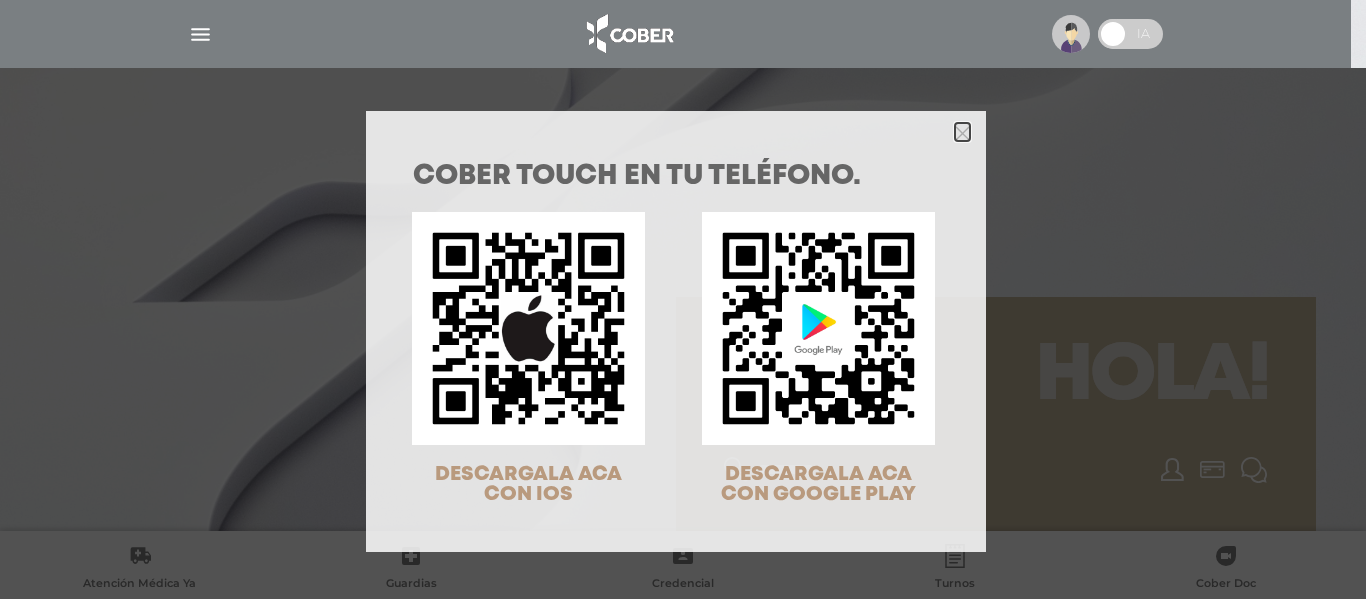 click 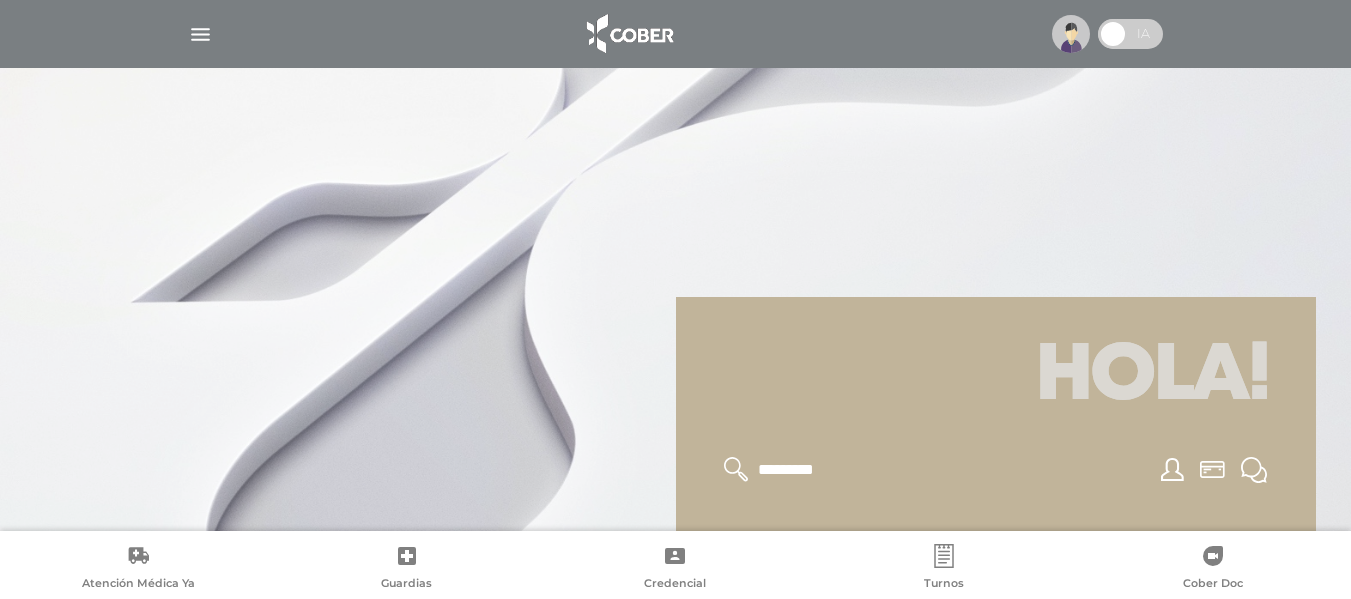 click at bounding box center [1071, 34] 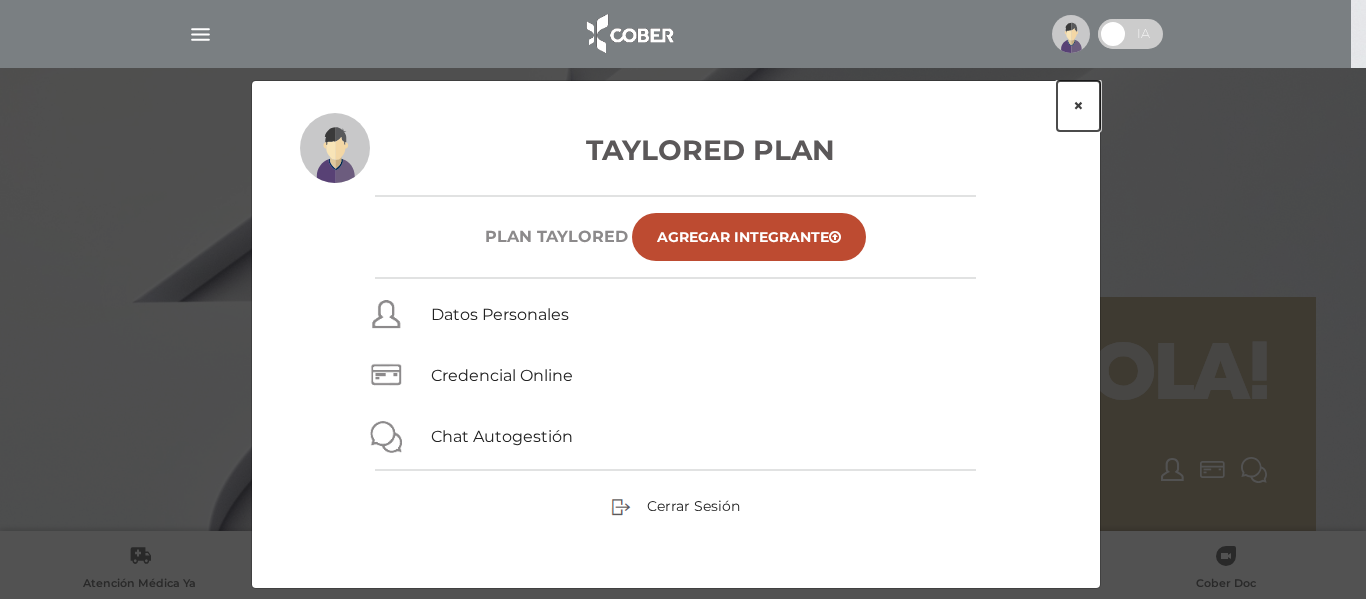 click on "×" at bounding box center [1078, 106] 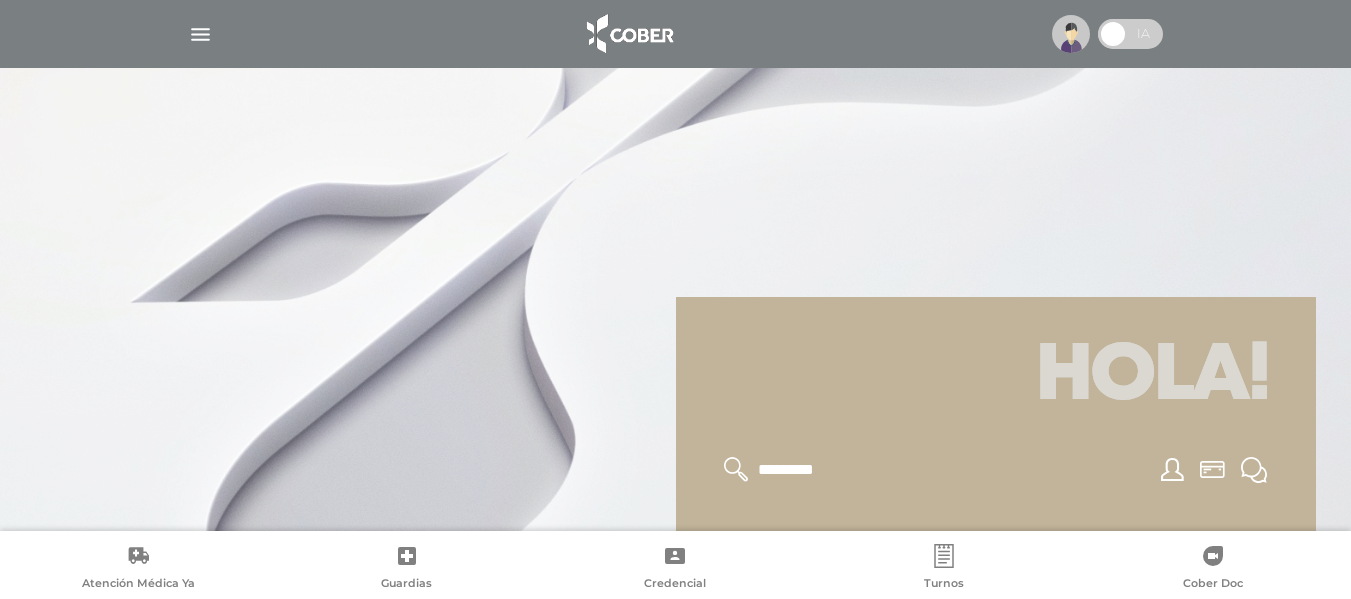 click at bounding box center [200, 34] 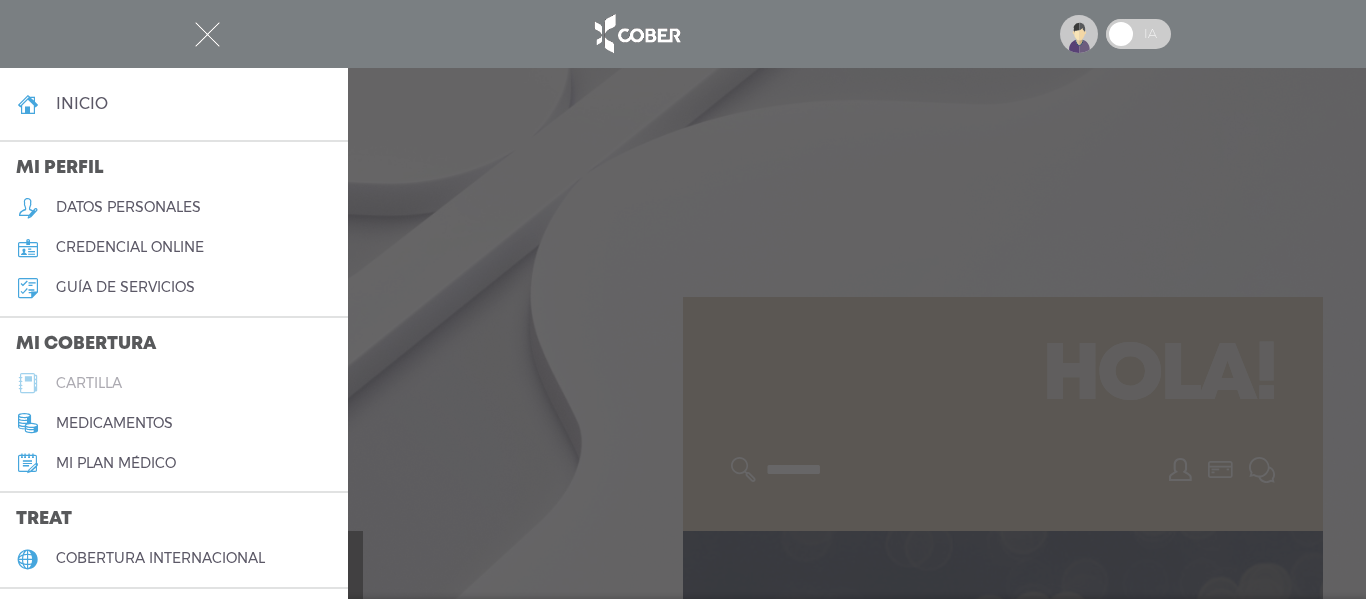 click on "cartilla" at bounding box center [89, 383] 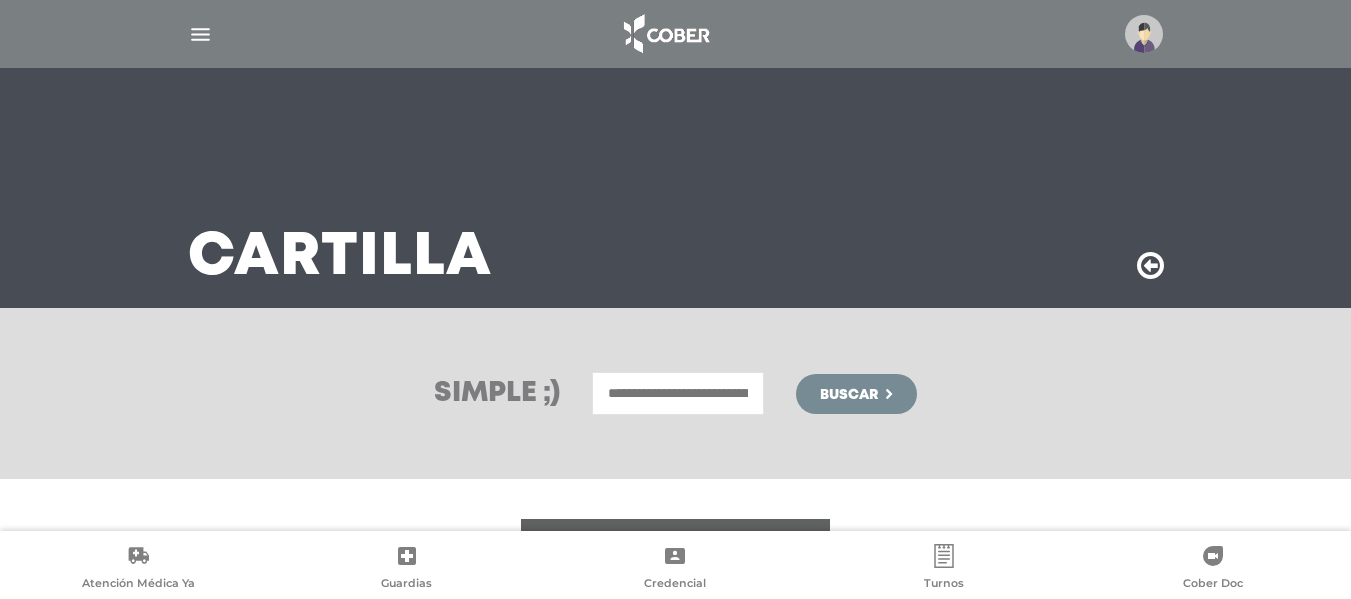 scroll, scrollTop: 0, scrollLeft: 0, axis: both 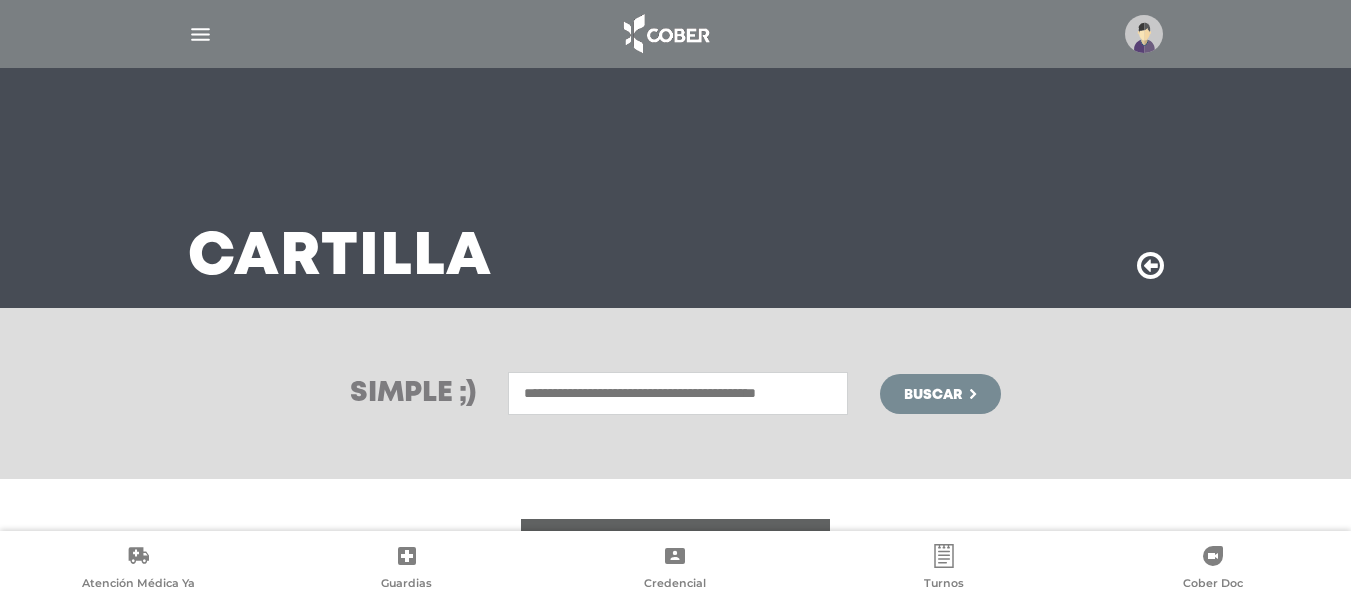 click at bounding box center (678, 393) 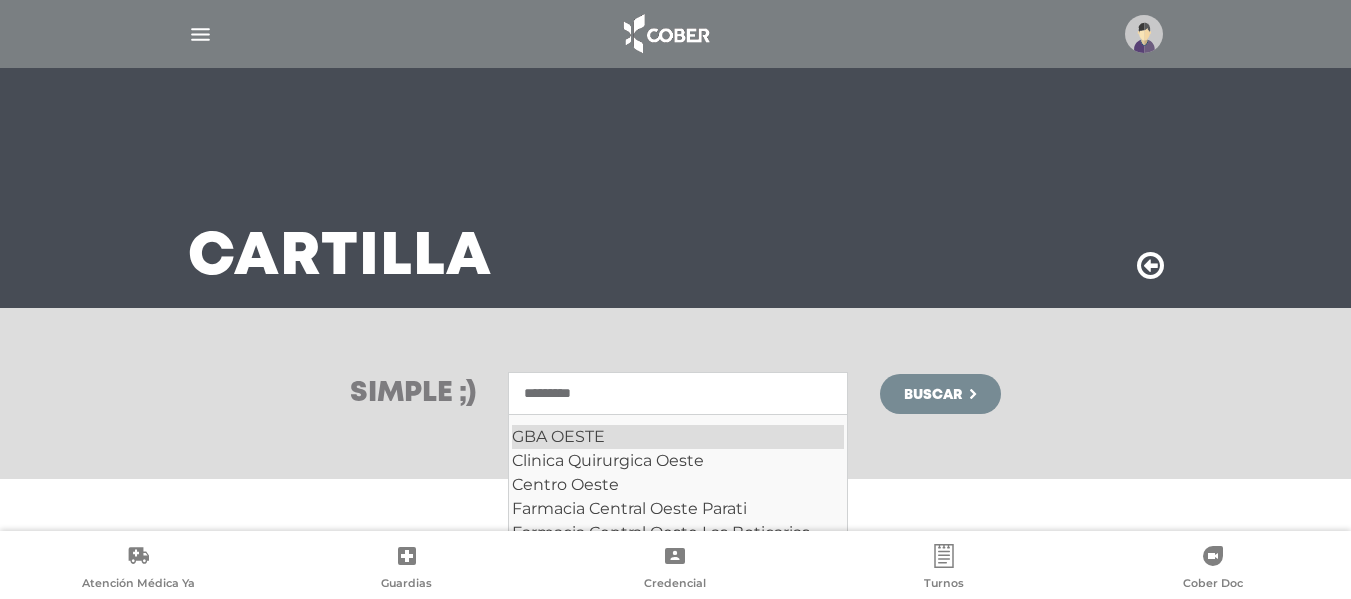 click on "GBA OESTE" at bounding box center (678, 437) 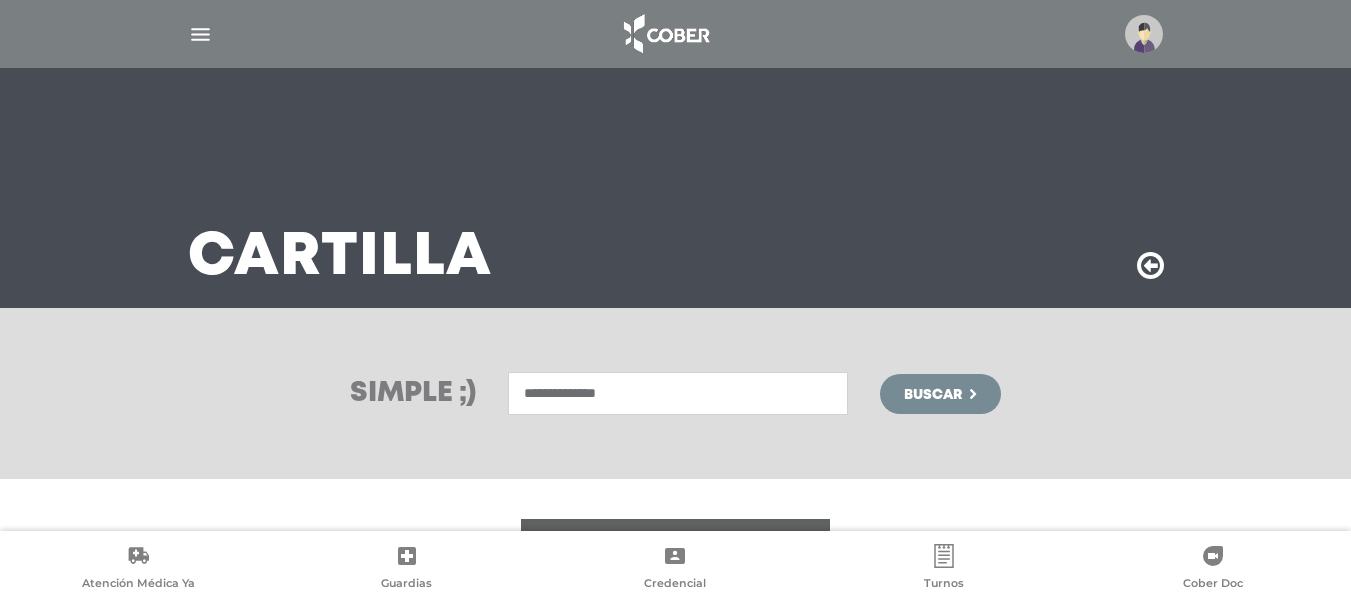 click on "**********" at bounding box center (678, 393) 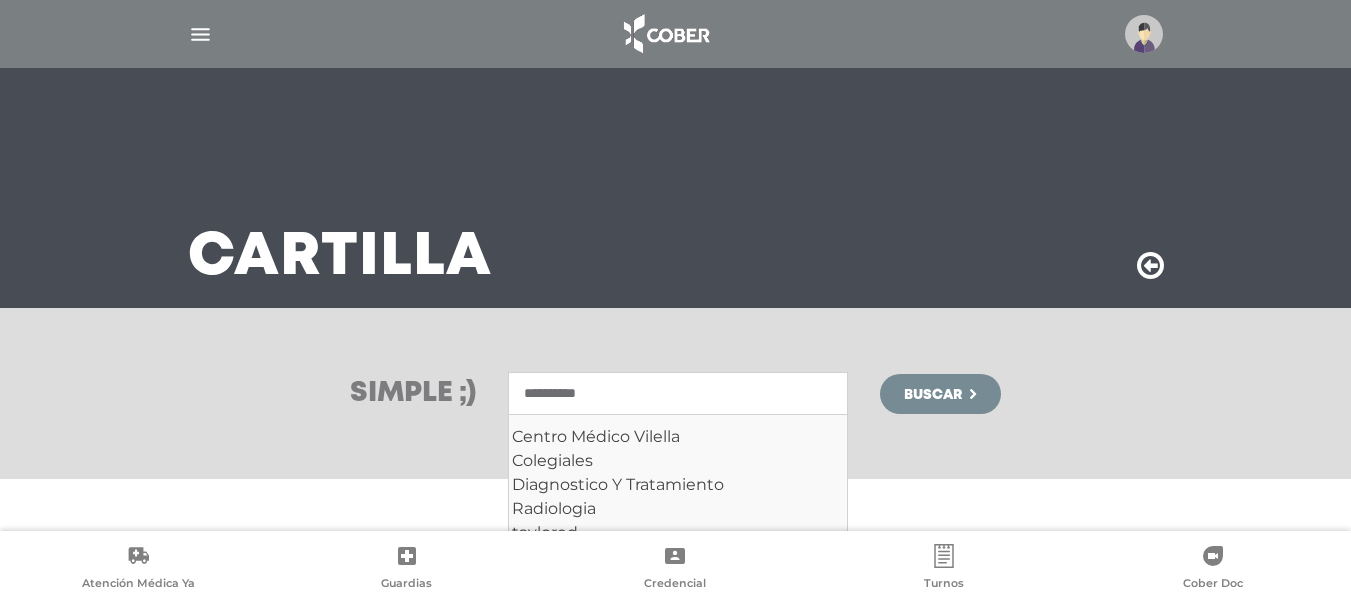 type on "*********" 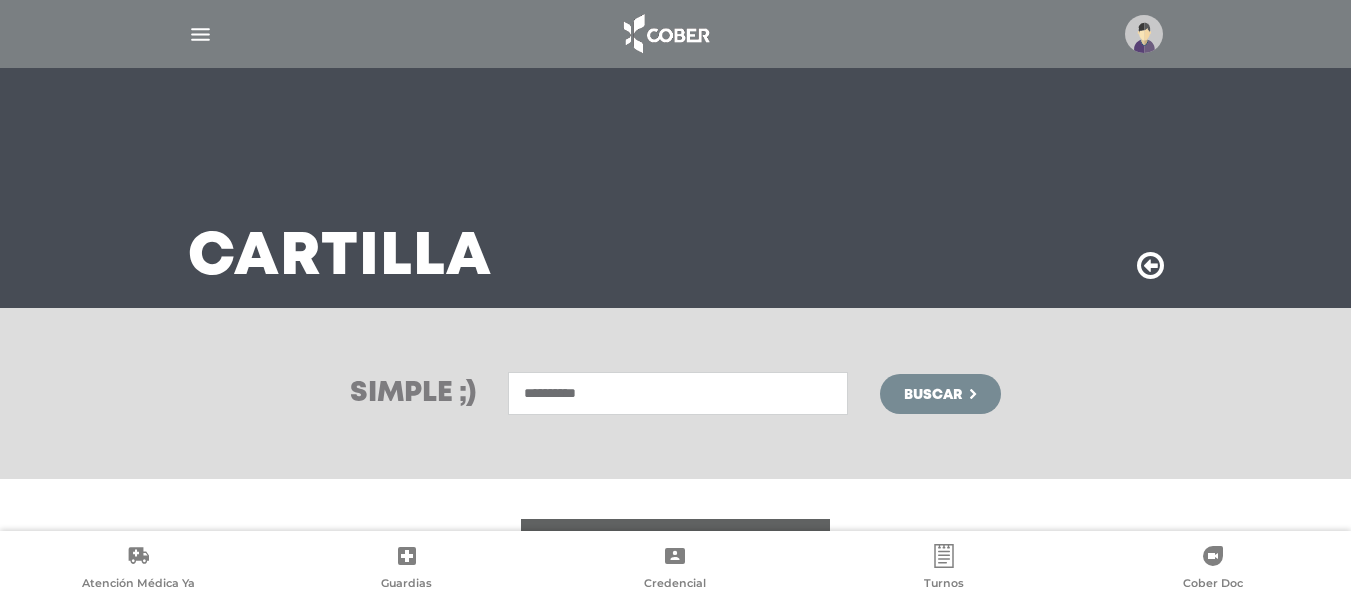 click on "Buscar" at bounding box center [940, 394] 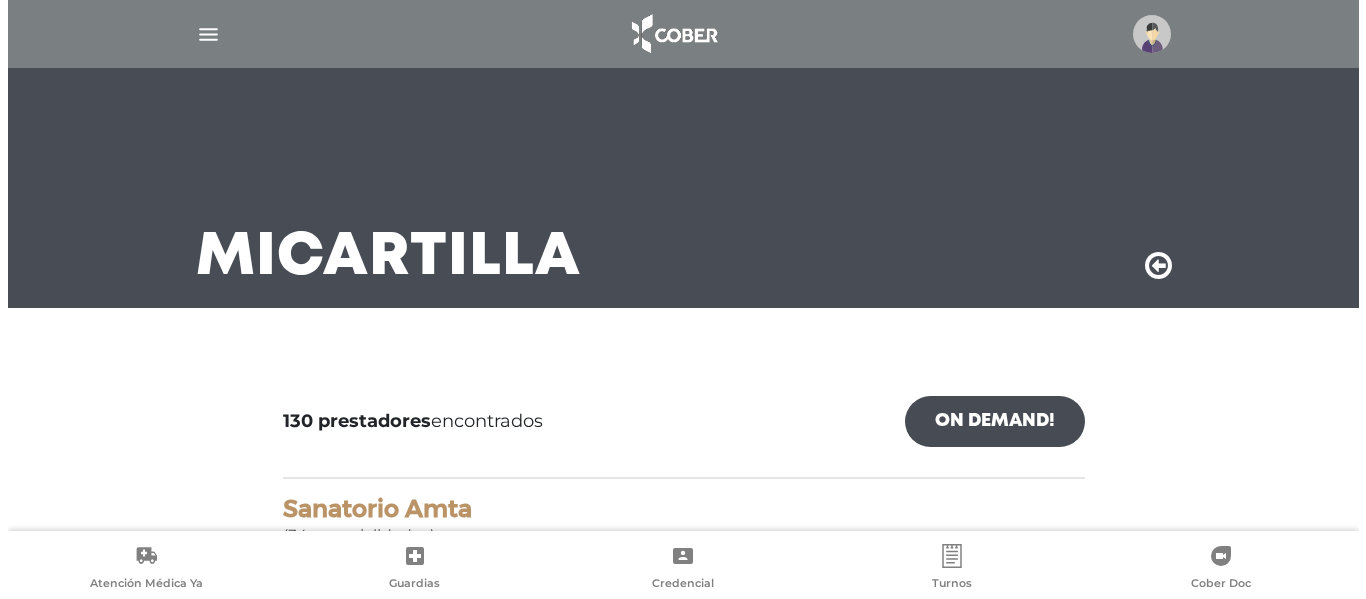 scroll, scrollTop: 0, scrollLeft: 0, axis: both 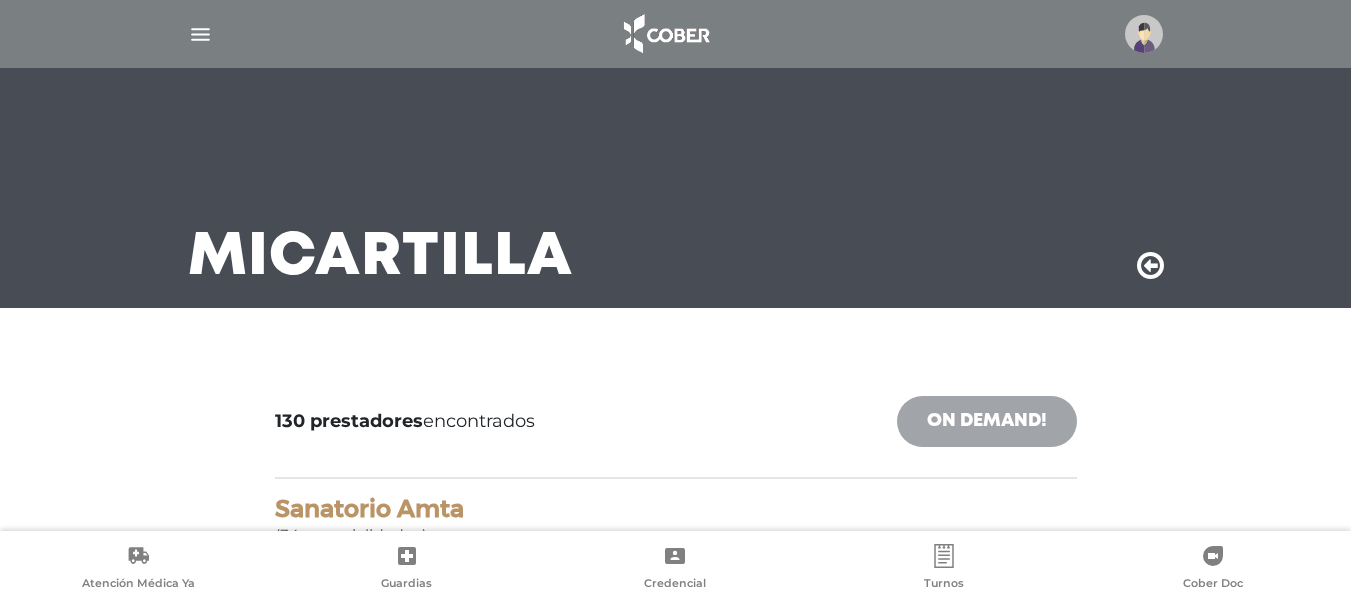 click on "On Demand!" at bounding box center [987, 421] 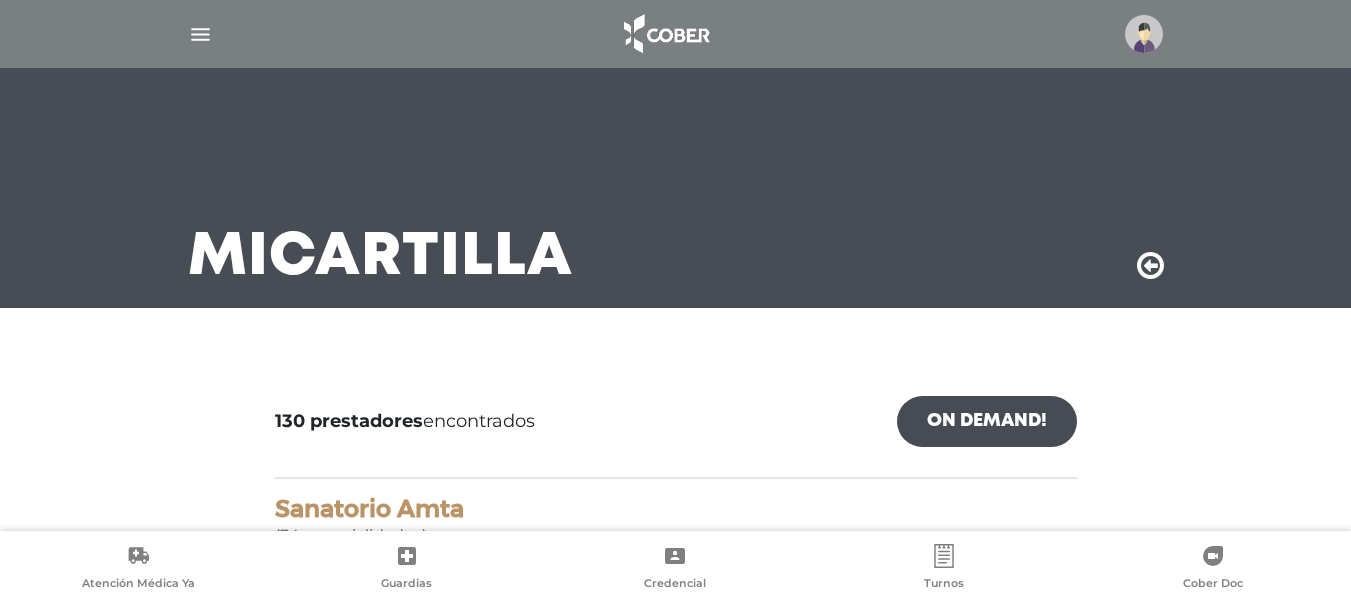 click at bounding box center (1144, 34) 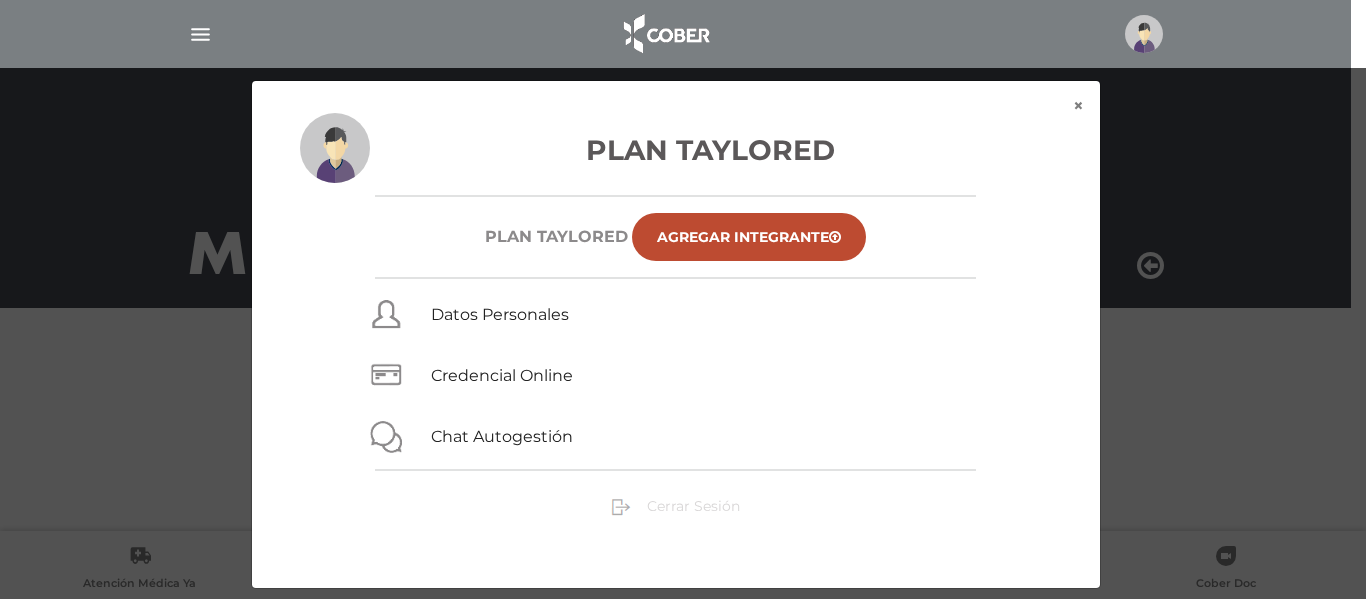 click on "Cerrar Sesión" at bounding box center (693, 506) 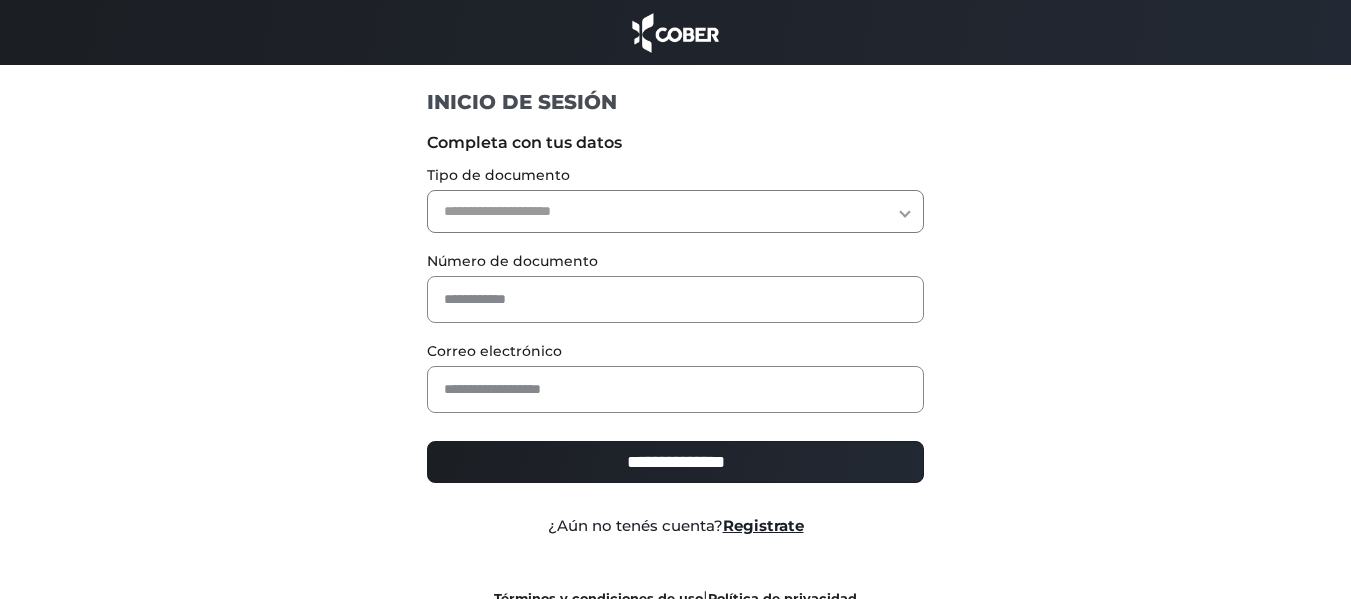 scroll, scrollTop: 0, scrollLeft: 0, axis: both 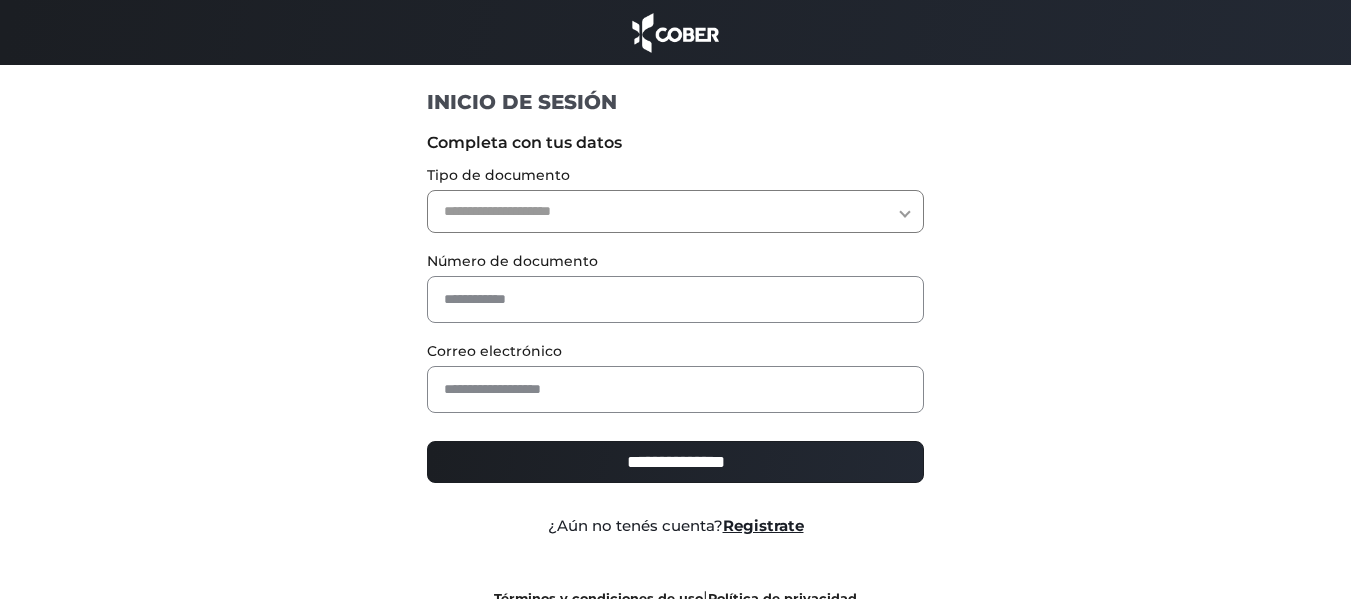 click on "**********" at bounding box center [675, 211] 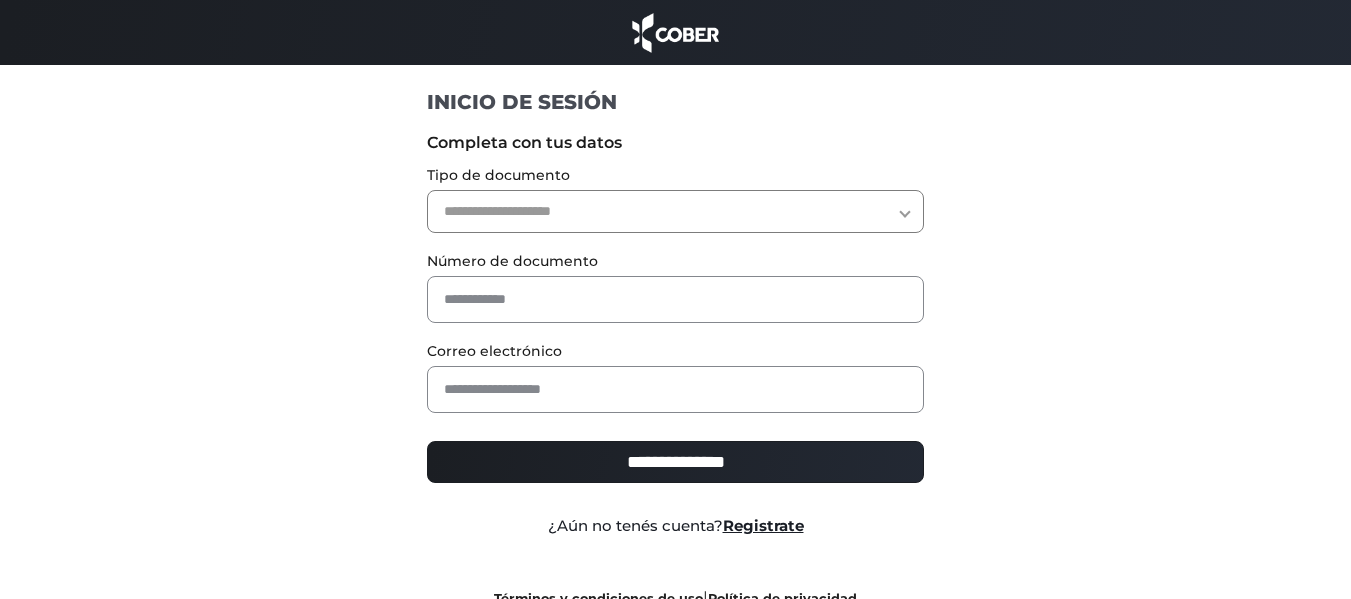 select on "***" 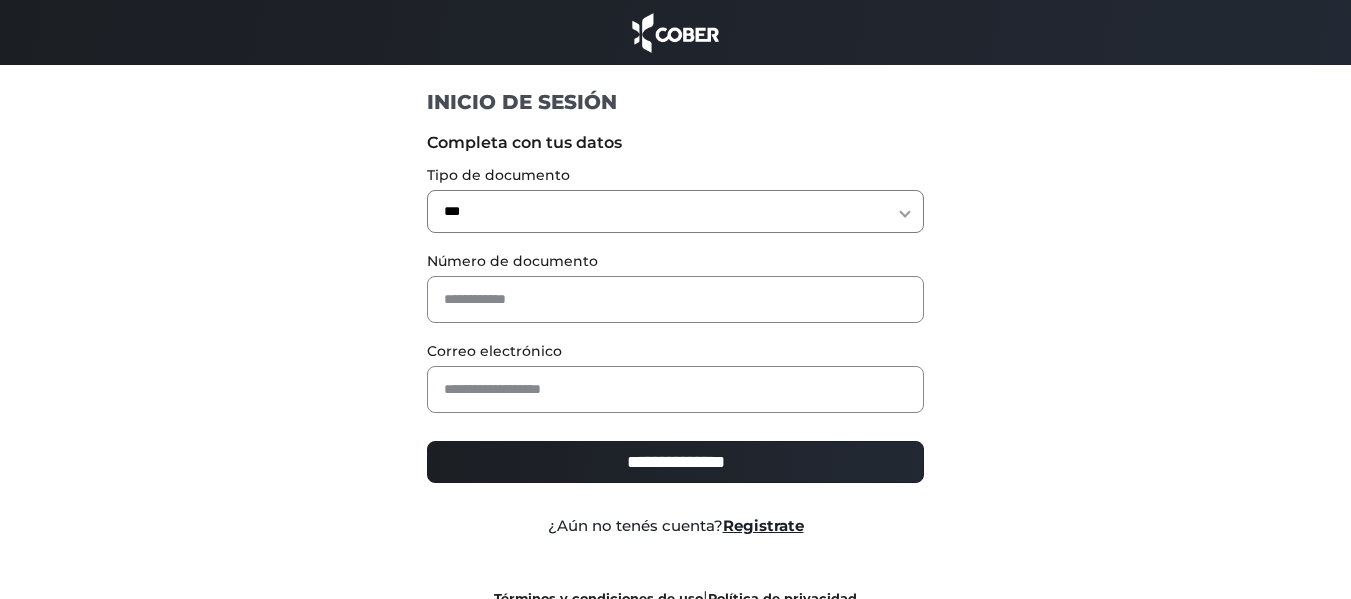 click on "**********" at bounding box center (675, 211) 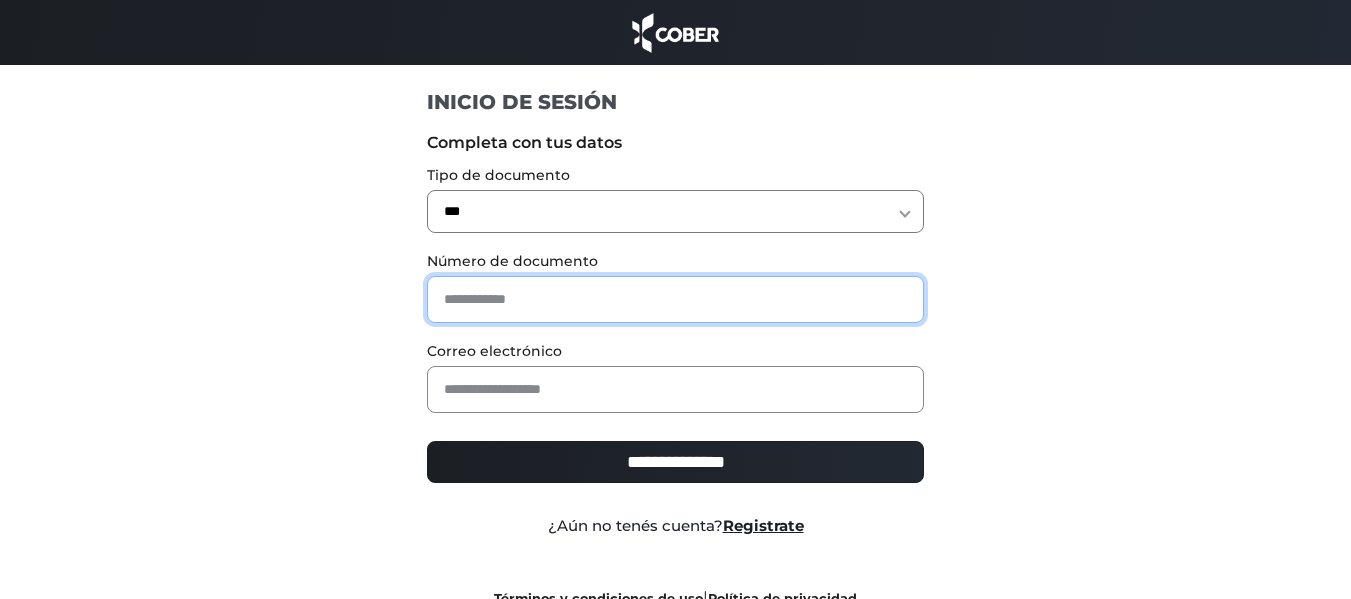 click at bounding box center [675, 299] 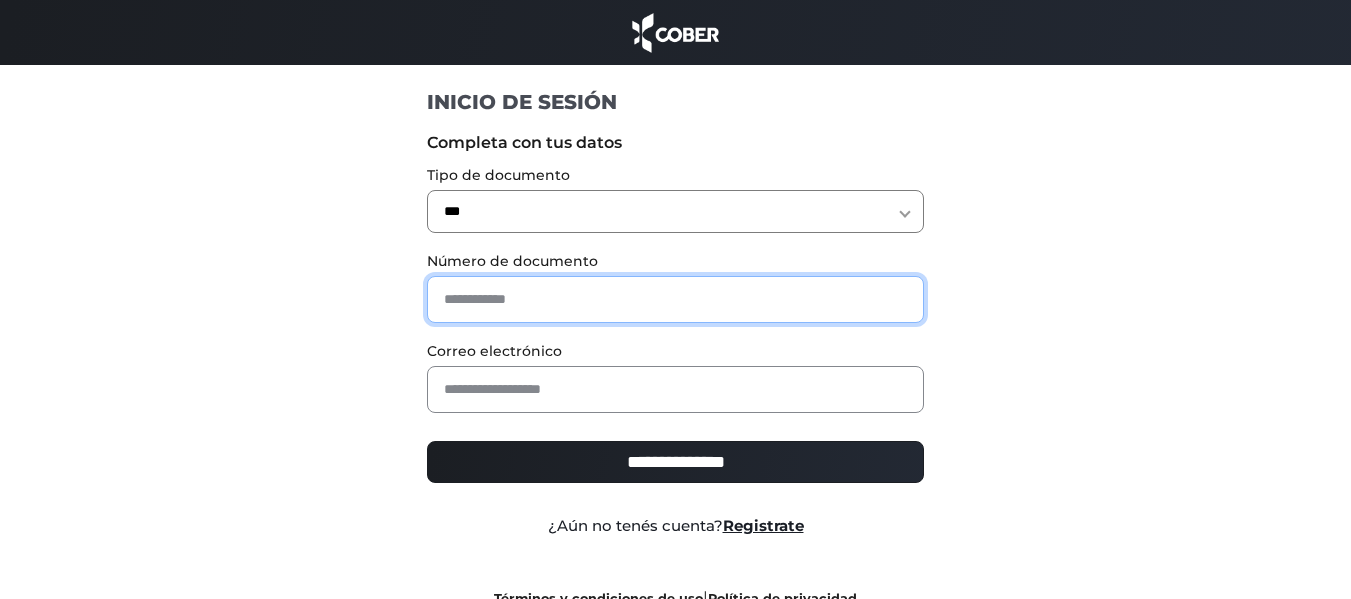 type on "*" 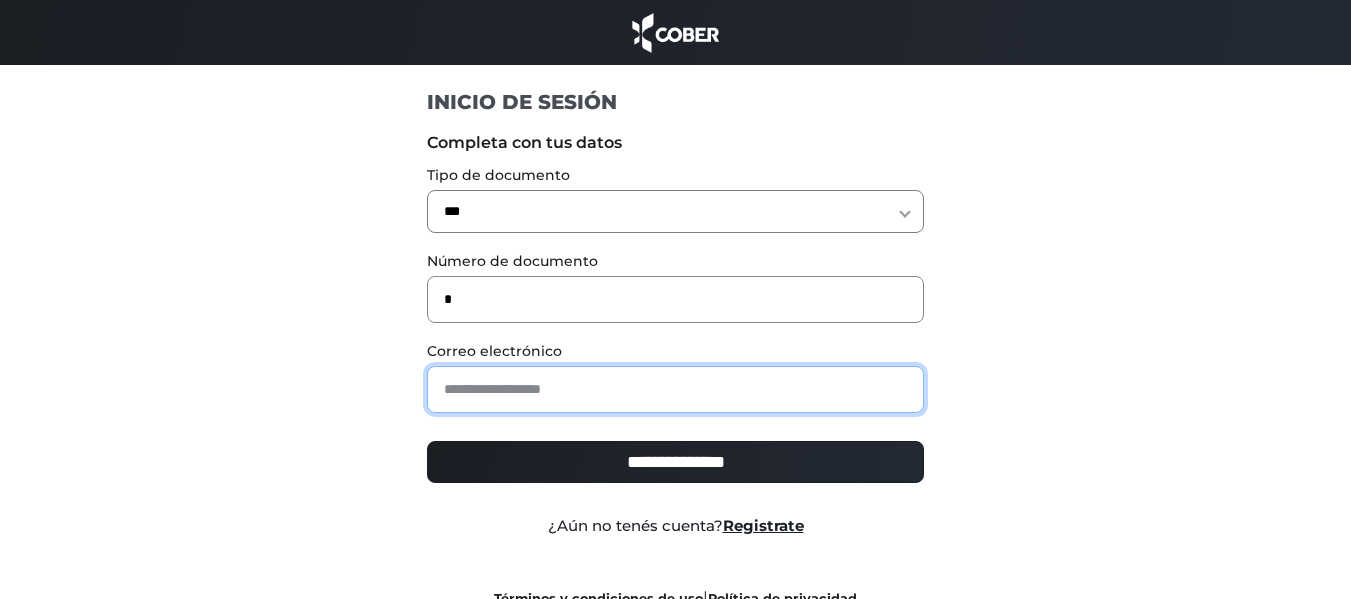 click at bounding box center (675, 389) 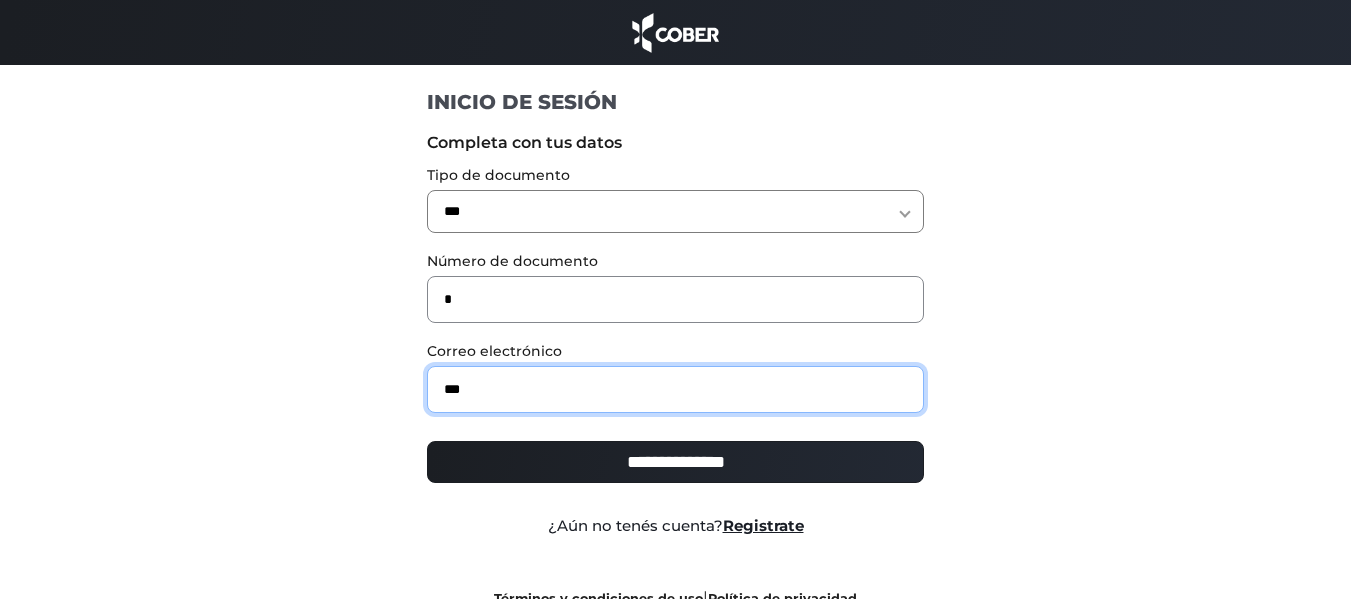 type on "**********" 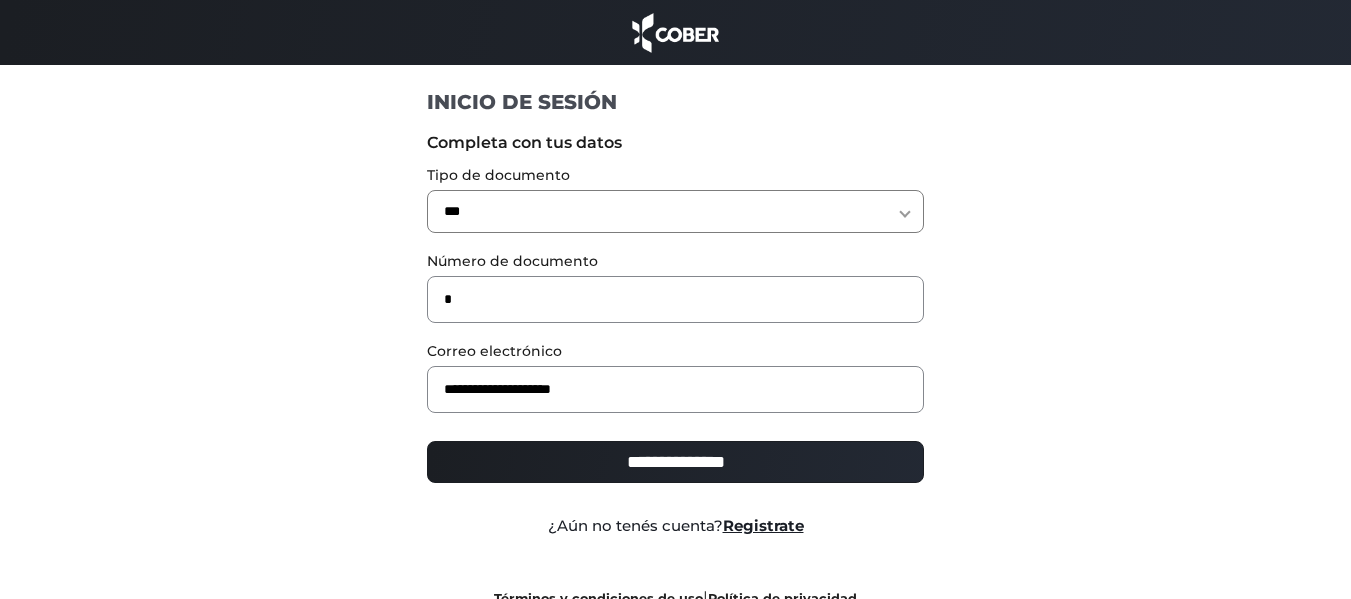 click on "**********" at bounding box center (675, 462) 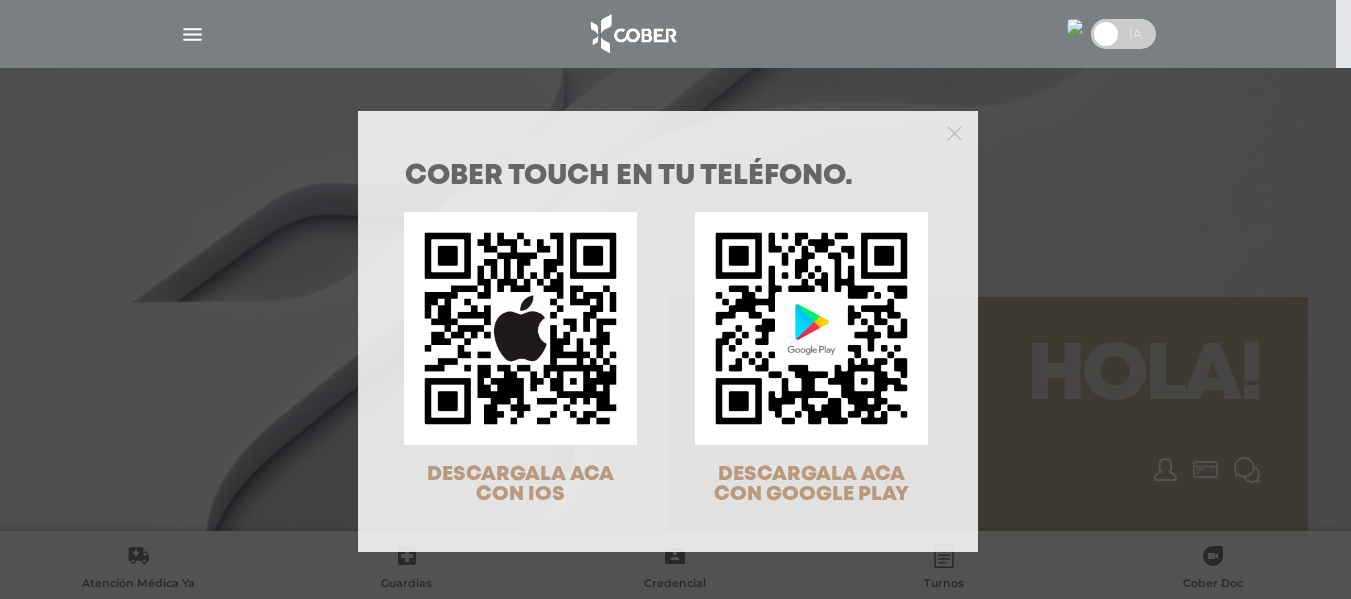 scroll, scrollTop: 0, scrollLeft: 0, axis: both 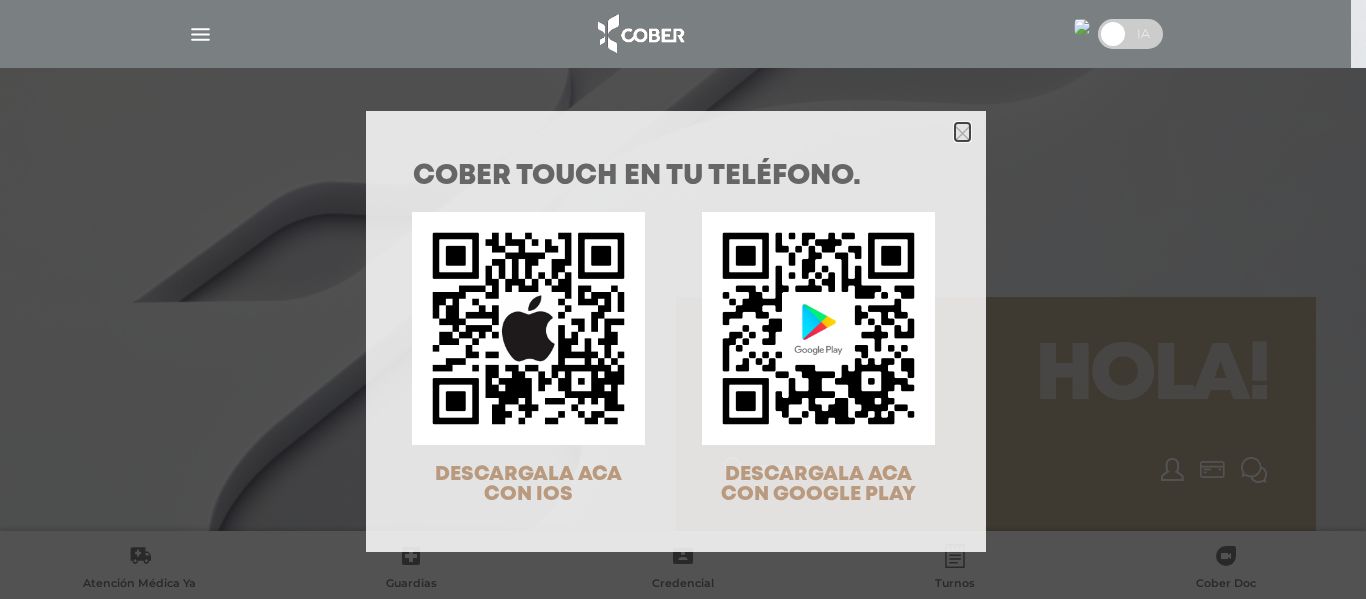 click 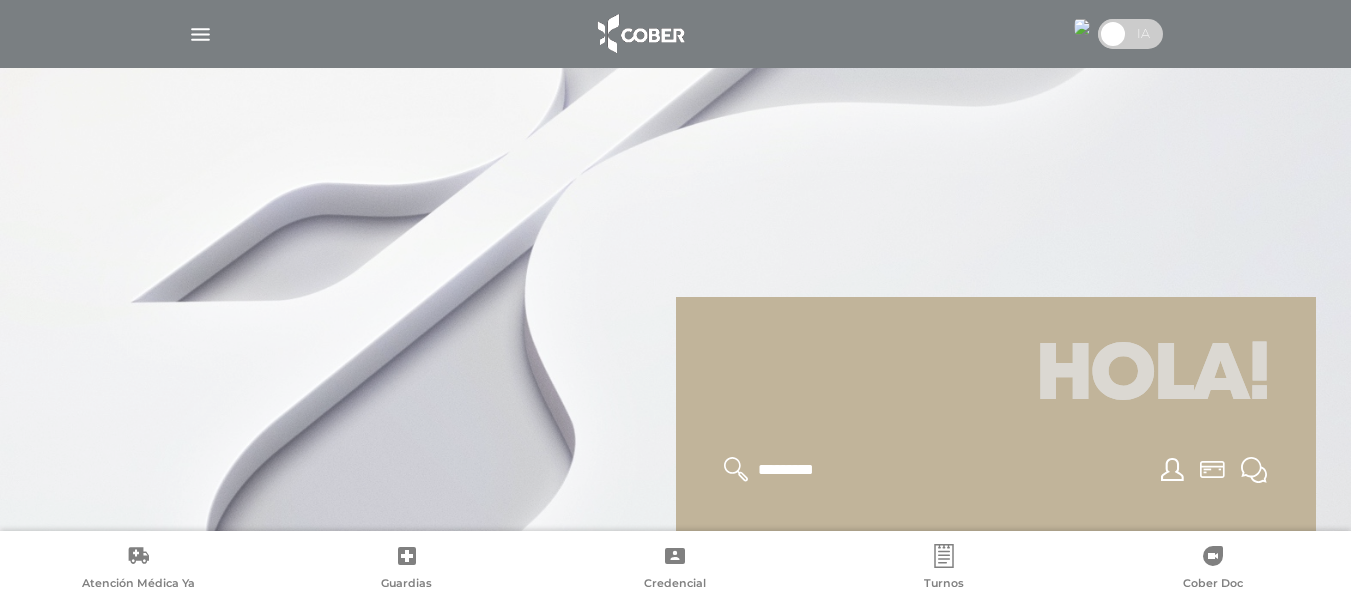 click at bounding box center [200, 34] 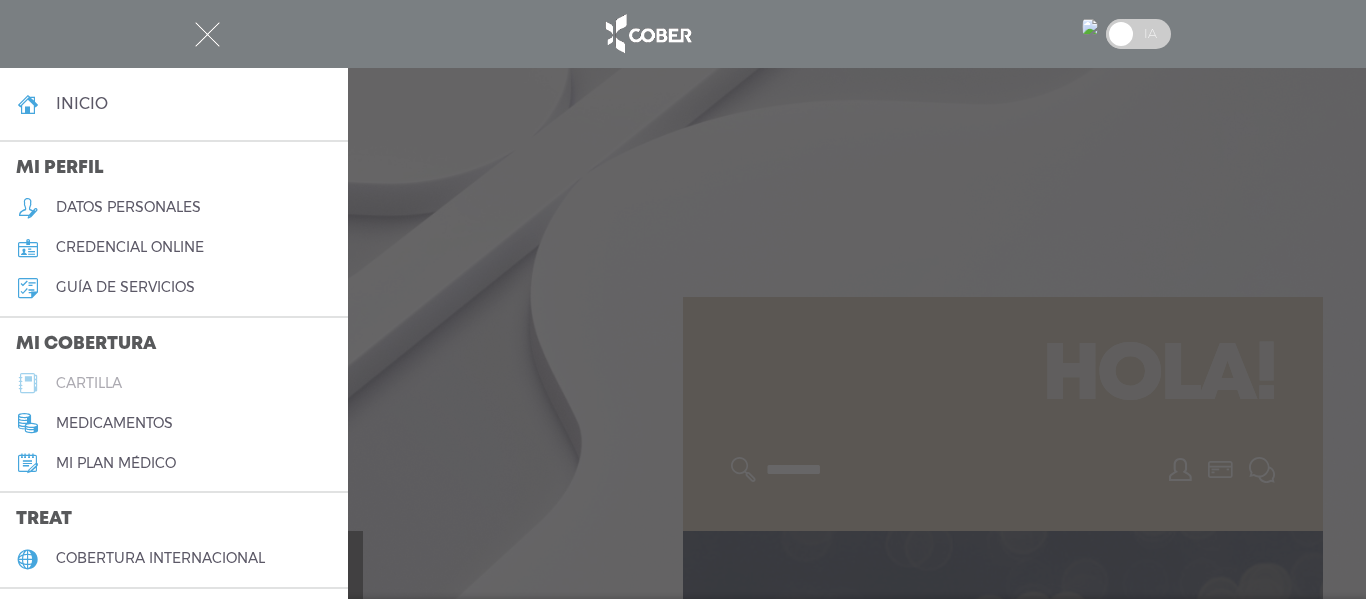 click on "cartilla" at bounding box center (174, 383) 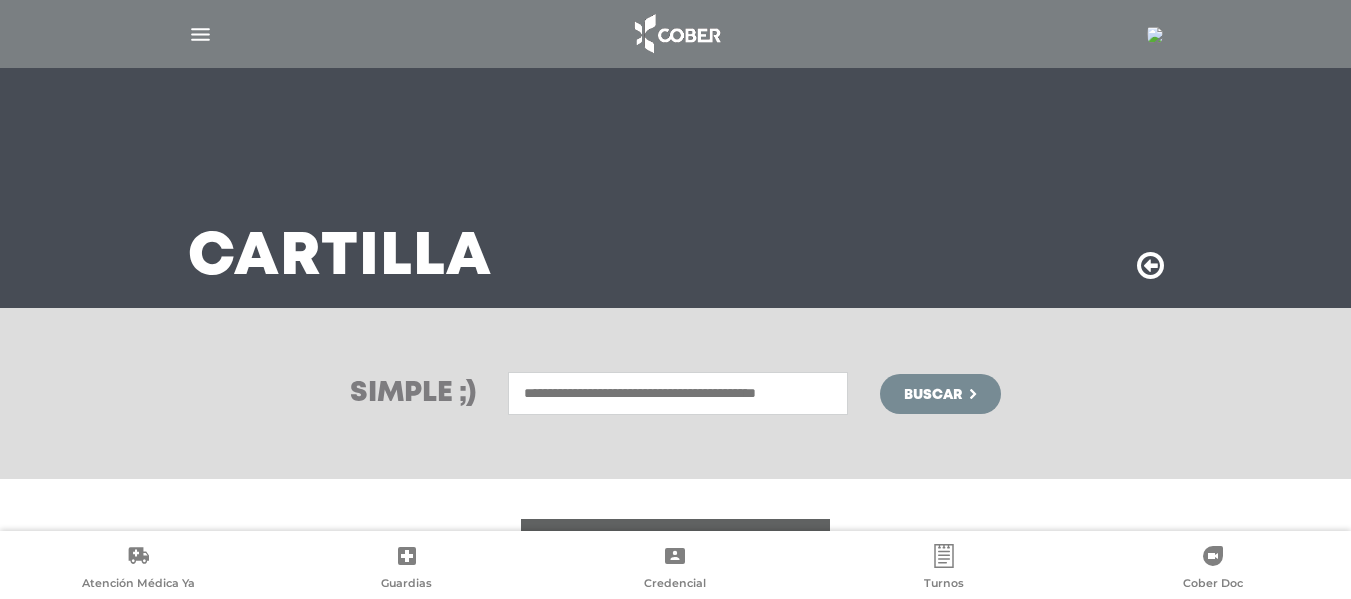 scroll, scrollTop: 0, scrollLeft: 0, axis: both 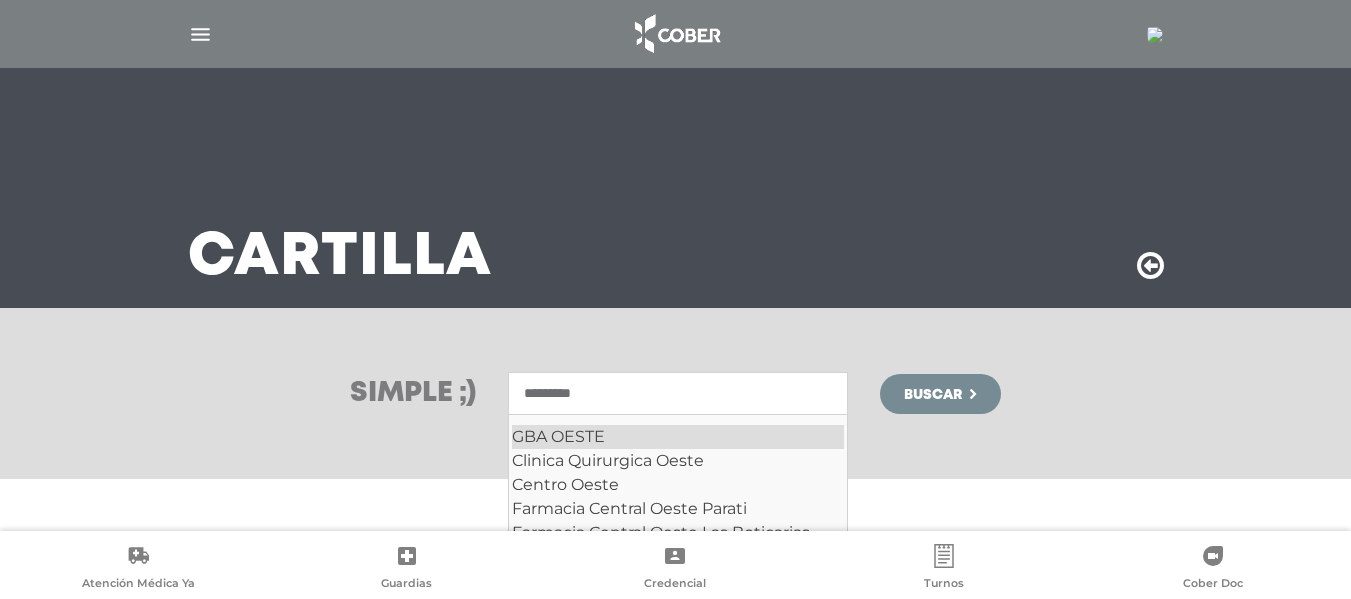 click on "GBA OESTE" at bounding box center [678, 437] 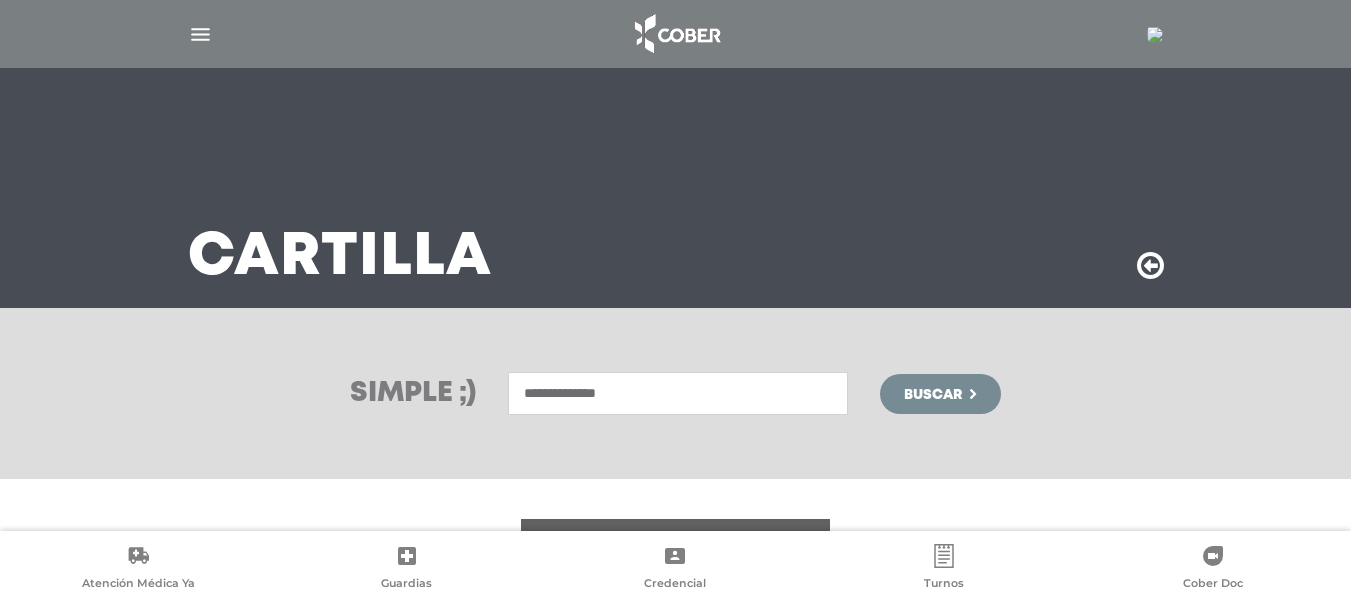 click on "**********" at bounding box center (678, 393) 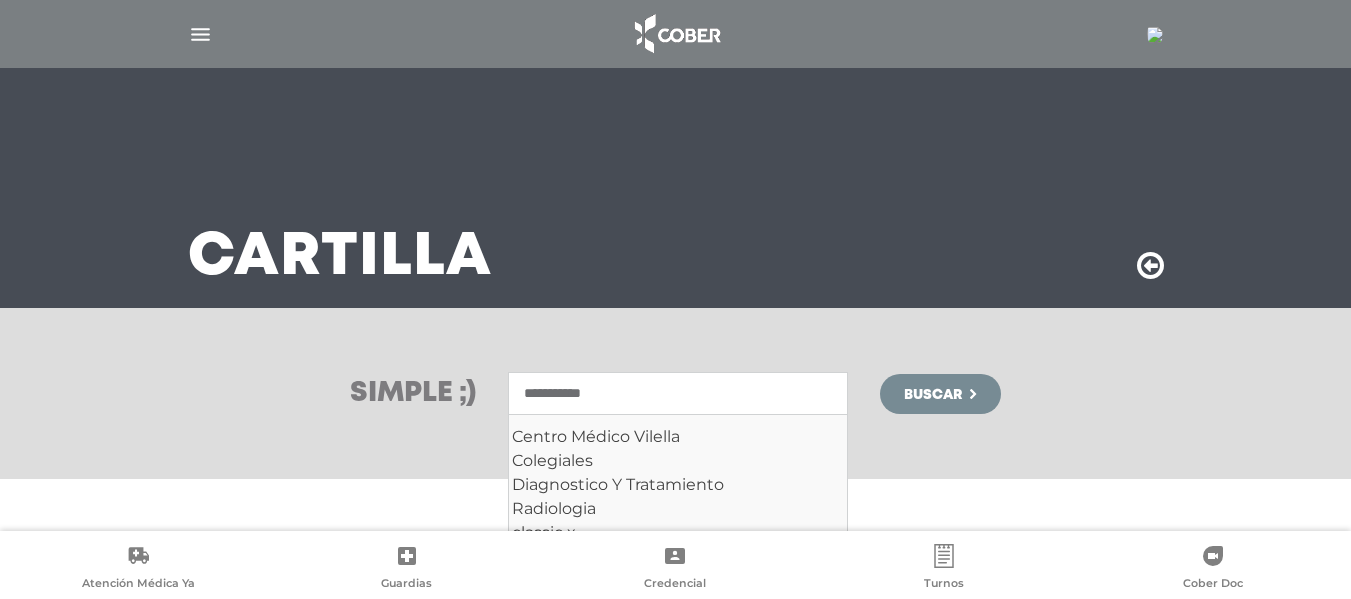 type on "*********" 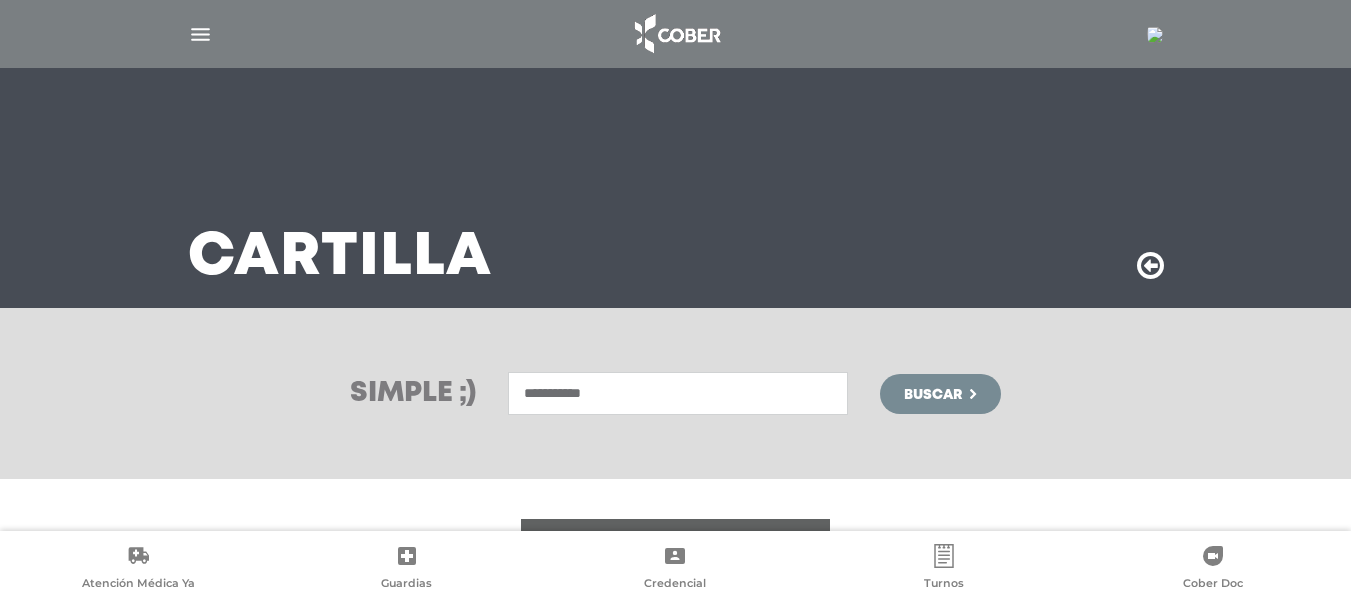 click on "Buscar" at bounding box center [933, 395] 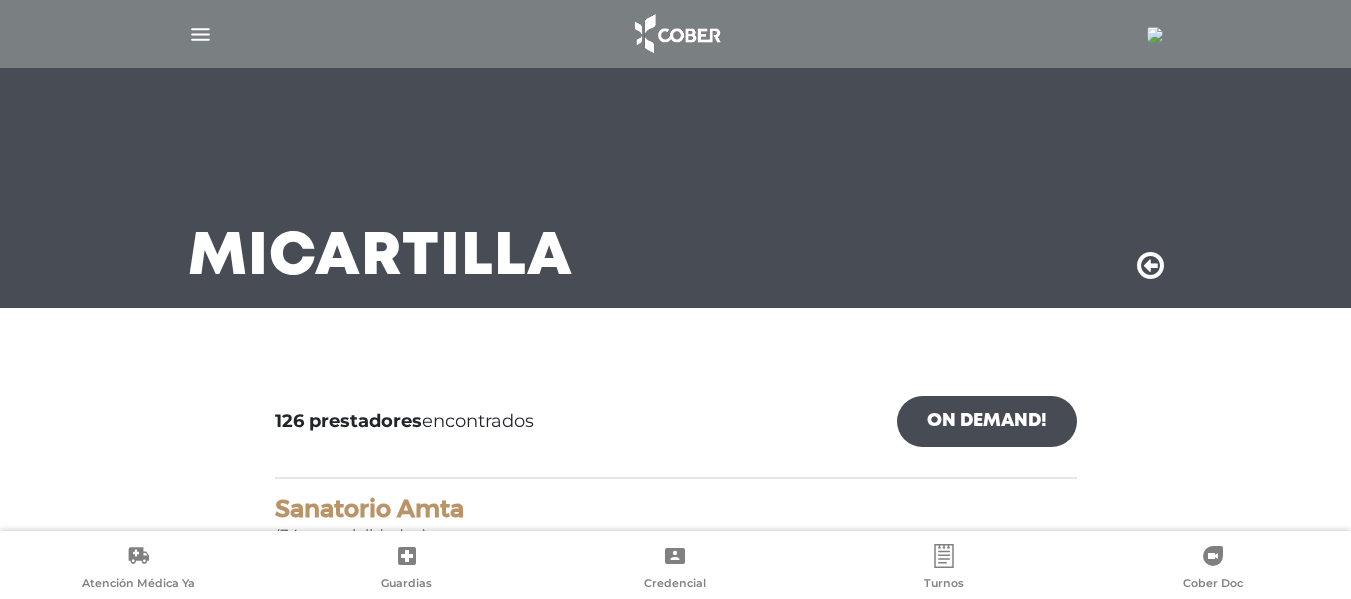 scroll, scrollTop: 0, scrollLeft: 0, axis: both 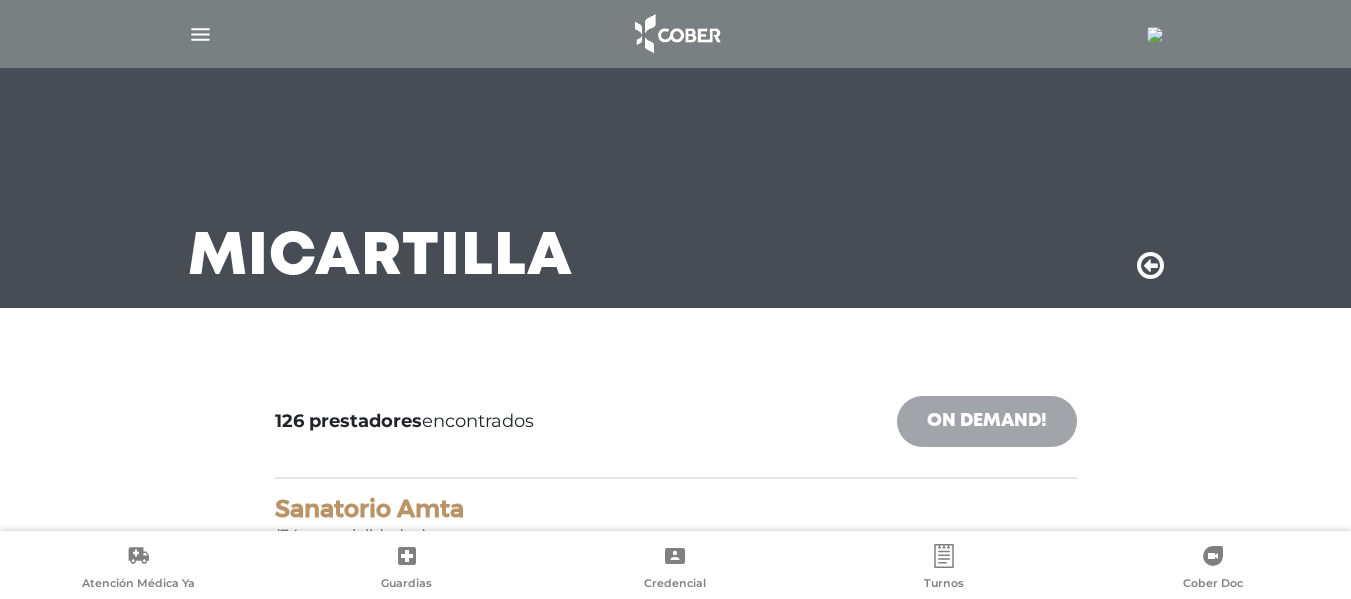 click on "On Demand!" at bounding box center [987, 421] 